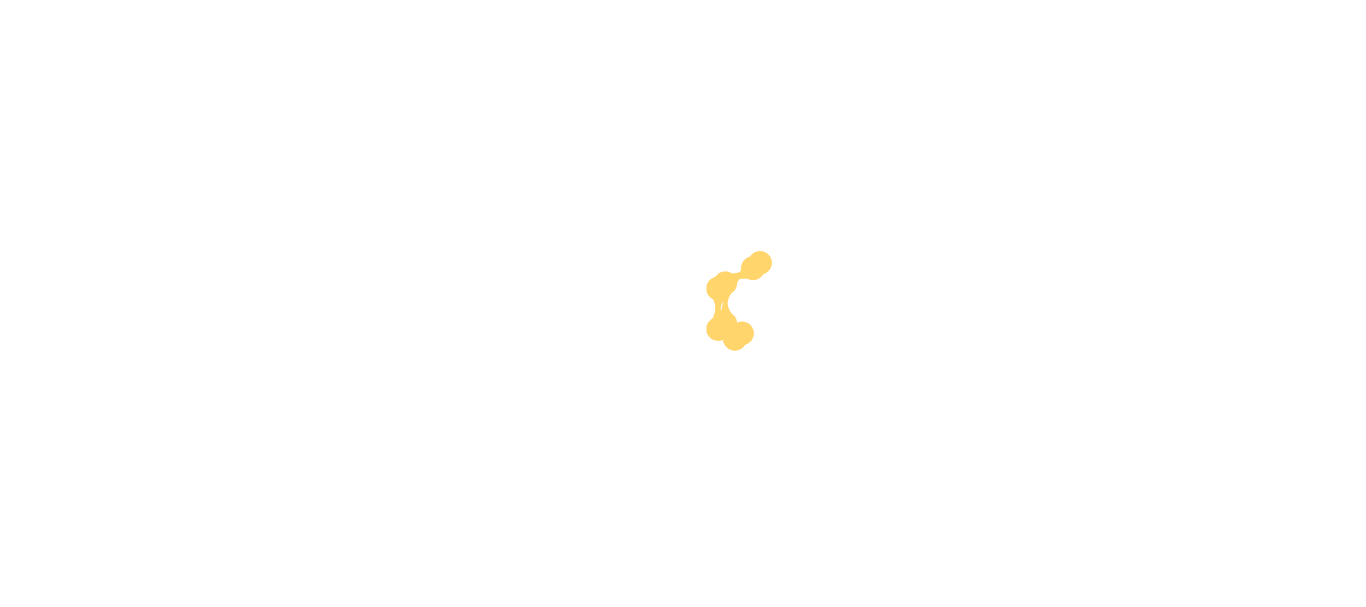 scroll, scrollTop: 0, scrollLeft: 0, axis: both 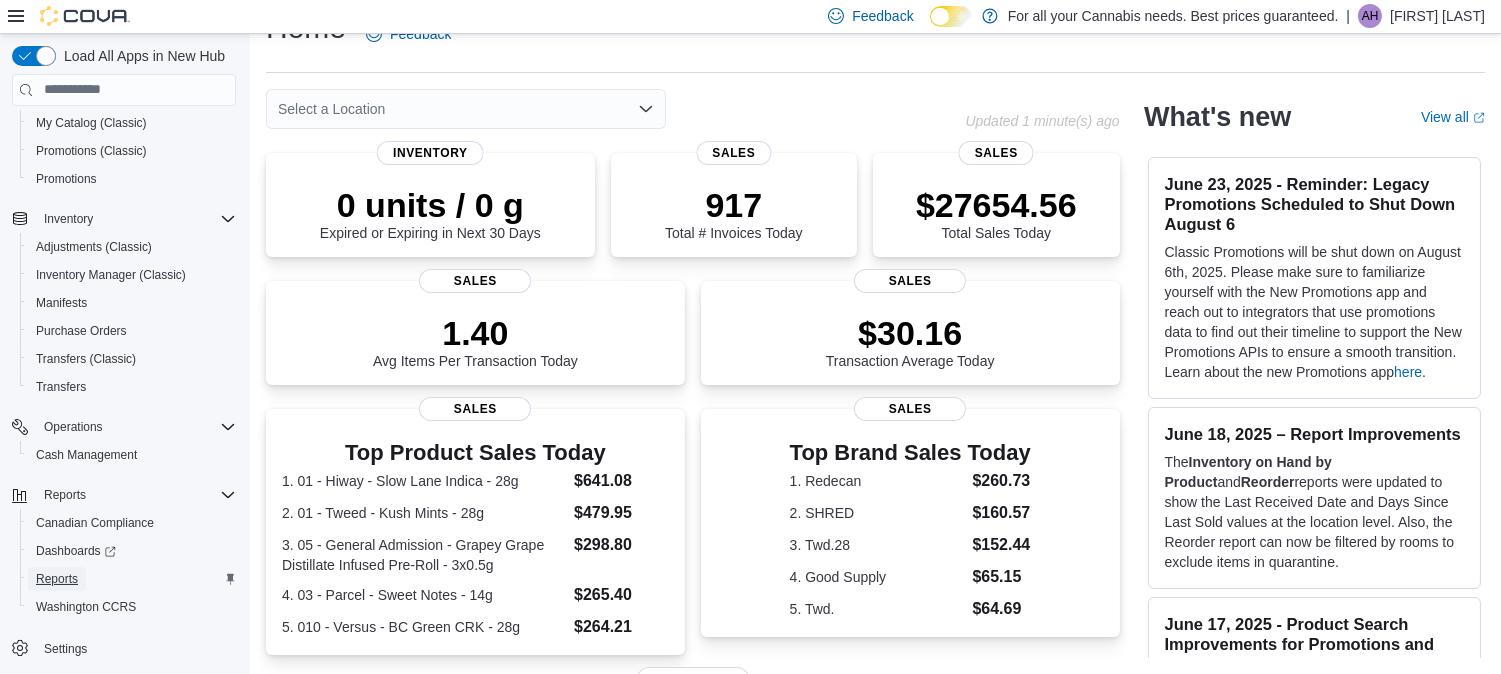 click on "Reports" at bounding box center [57, 579] 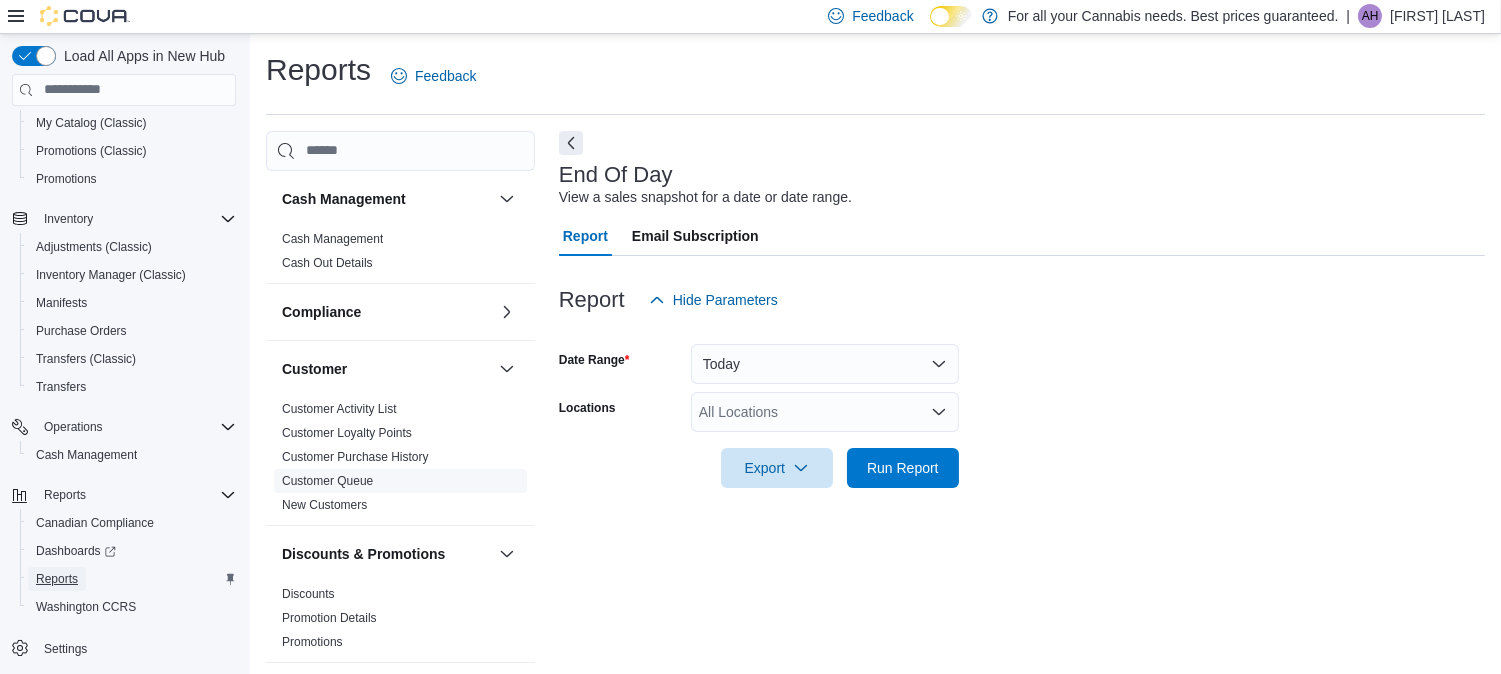 scroll, scrollTop: 17, scrollLeft: 0, axis: vertical 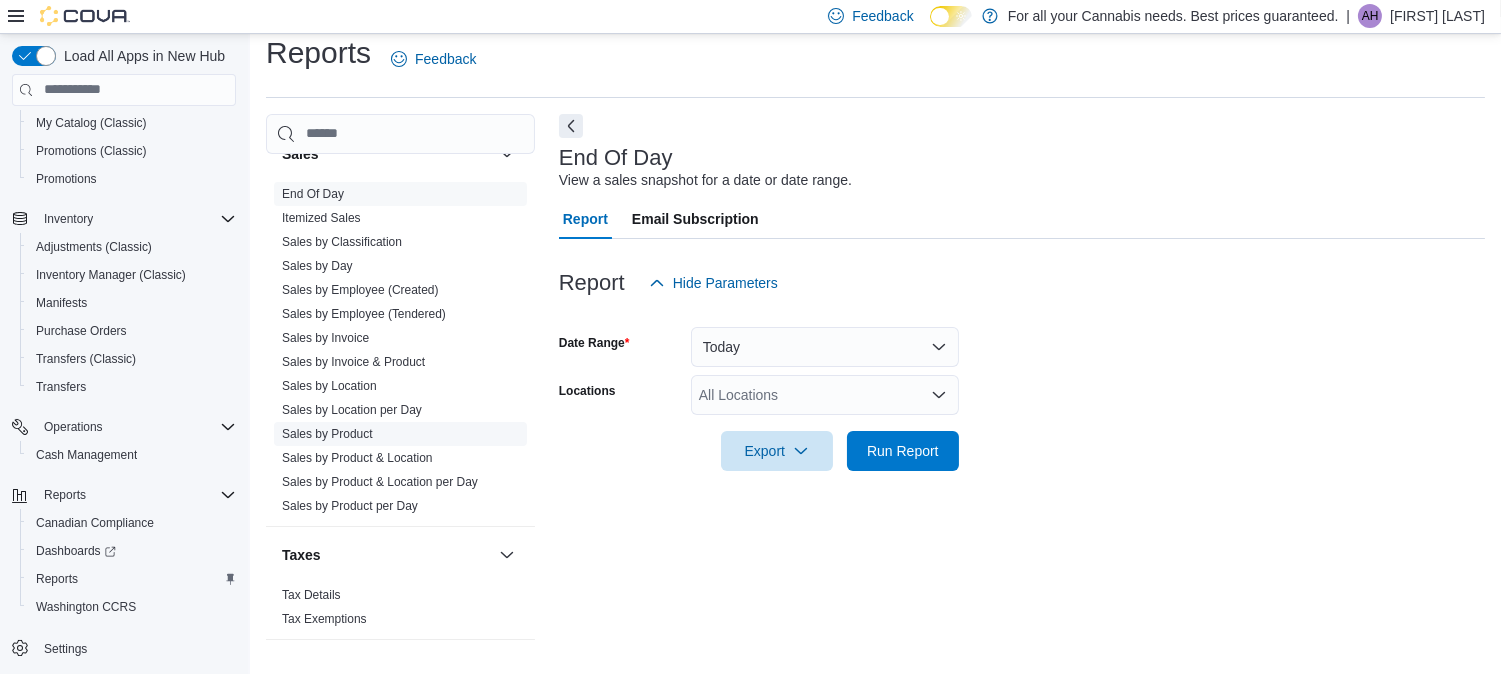 click on "Sales by Product" at bounding box center (327, 434) 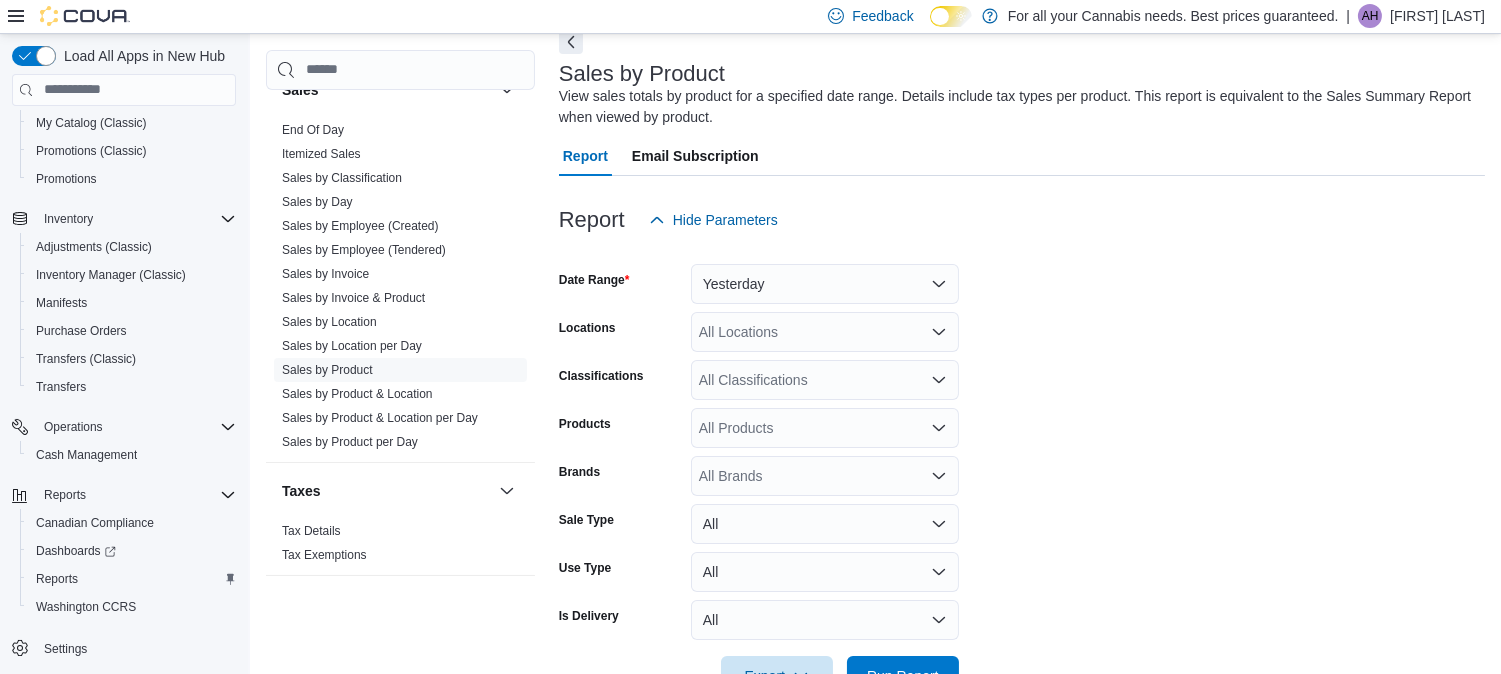 scroll, scrollTop: 97, scrollLeft: 0, axis: vertical 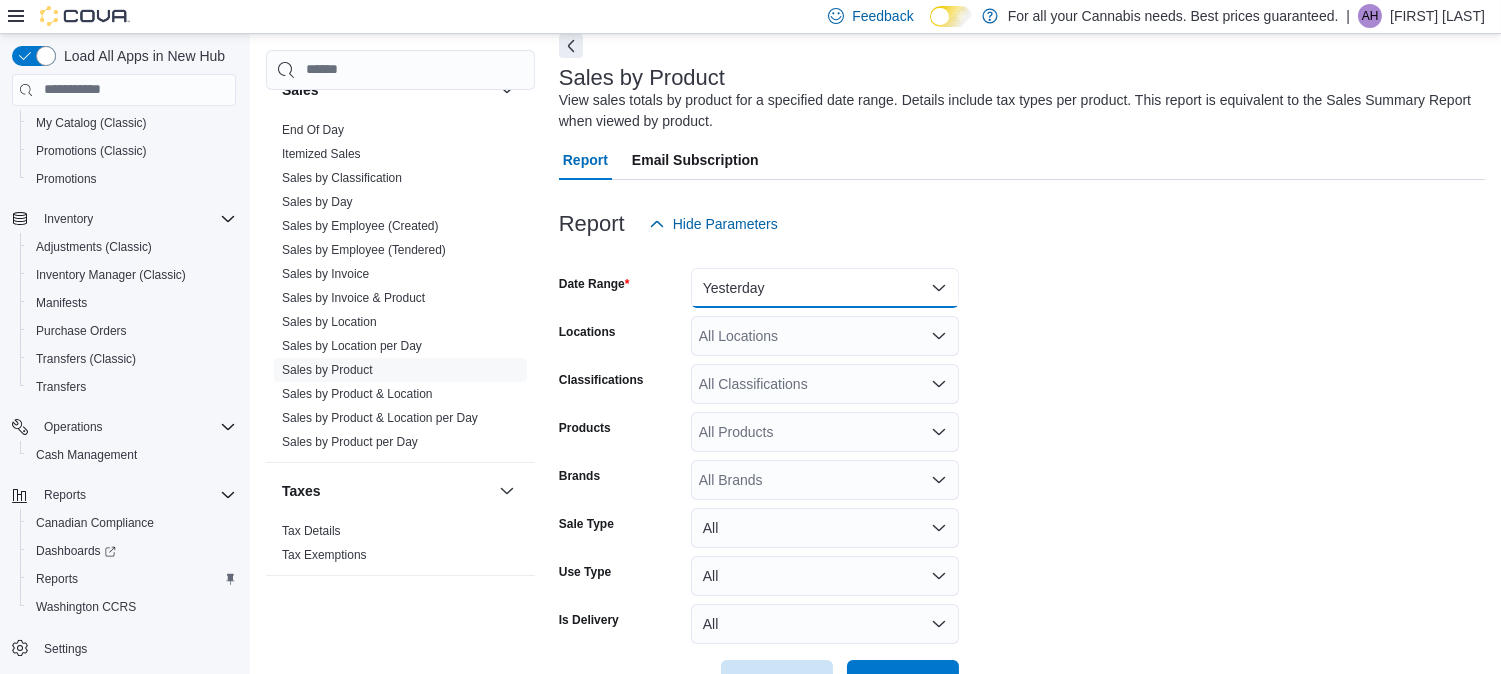 click on "Yesterday" at bounding box center (825, 288) 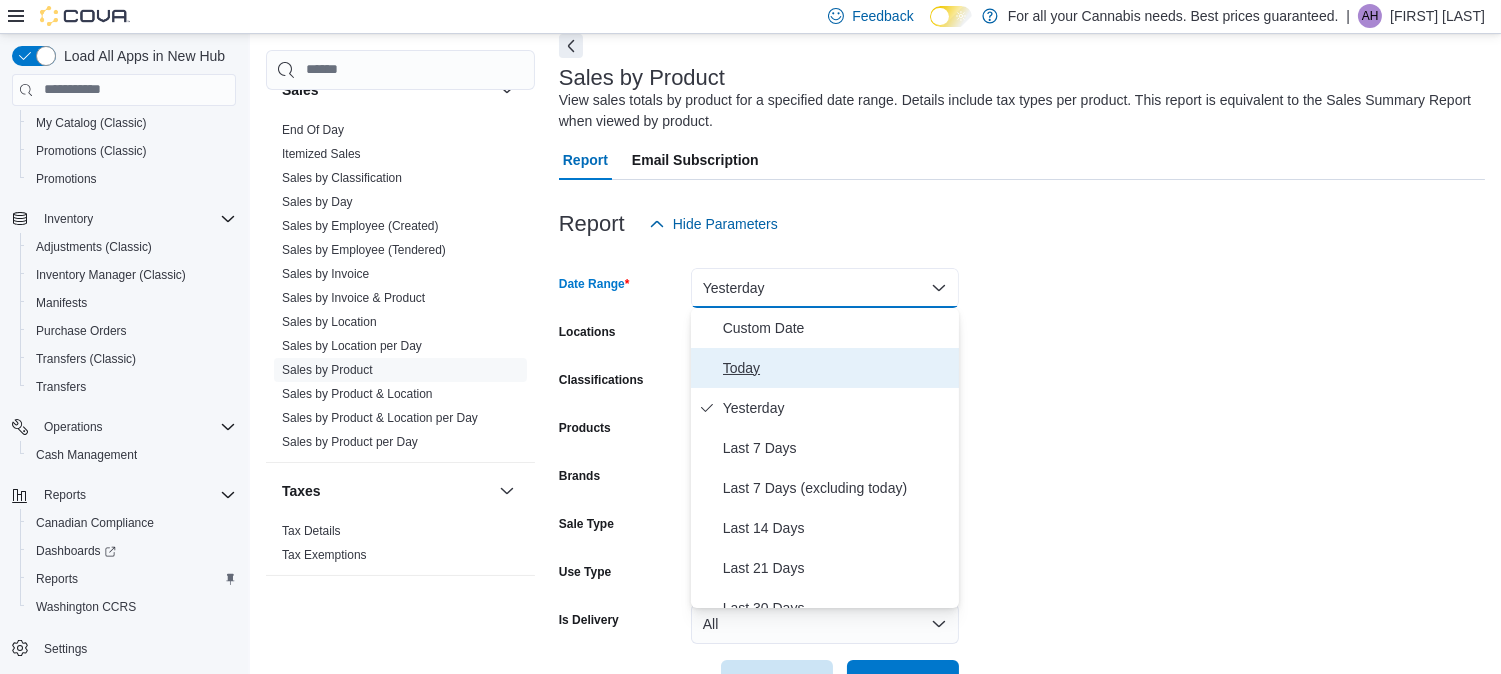 click on "Today" at bounding box center (837, 368) 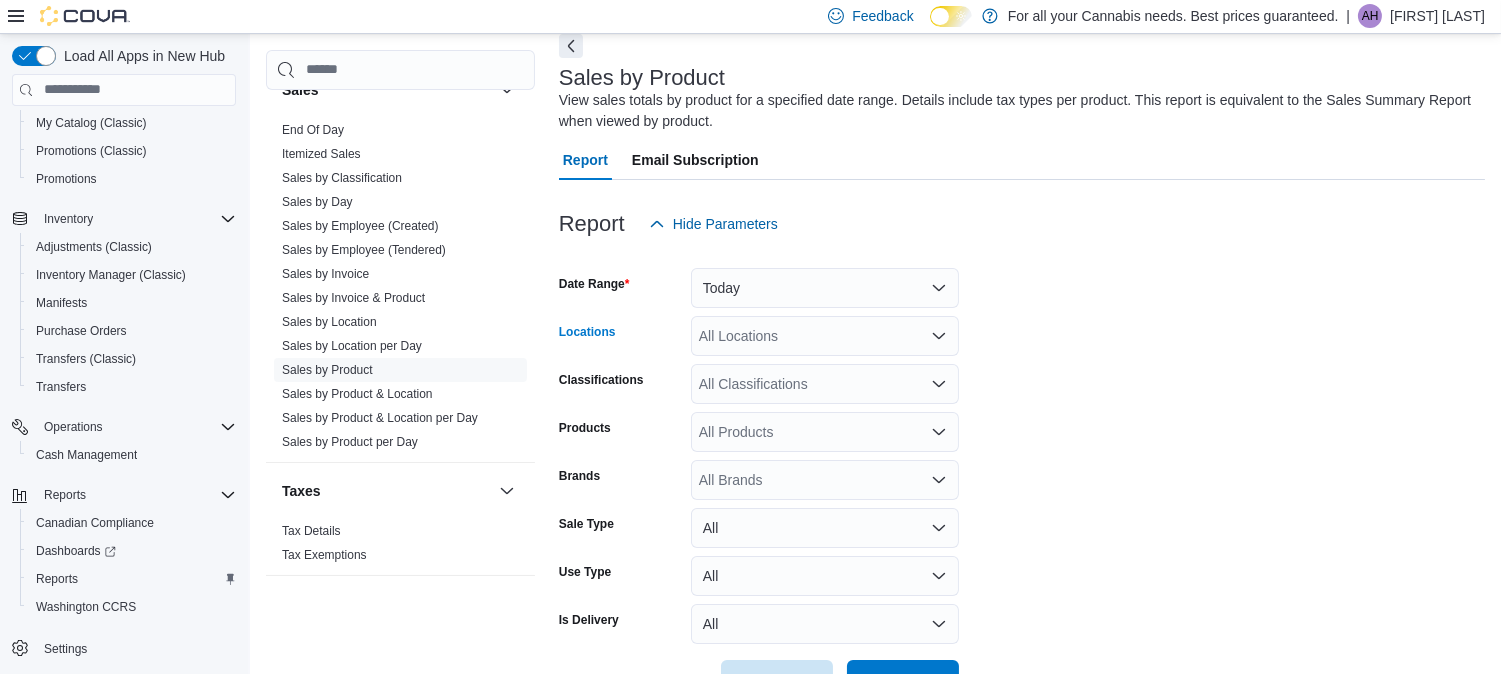 click on "All Locations" at bounding box center (825, 336) 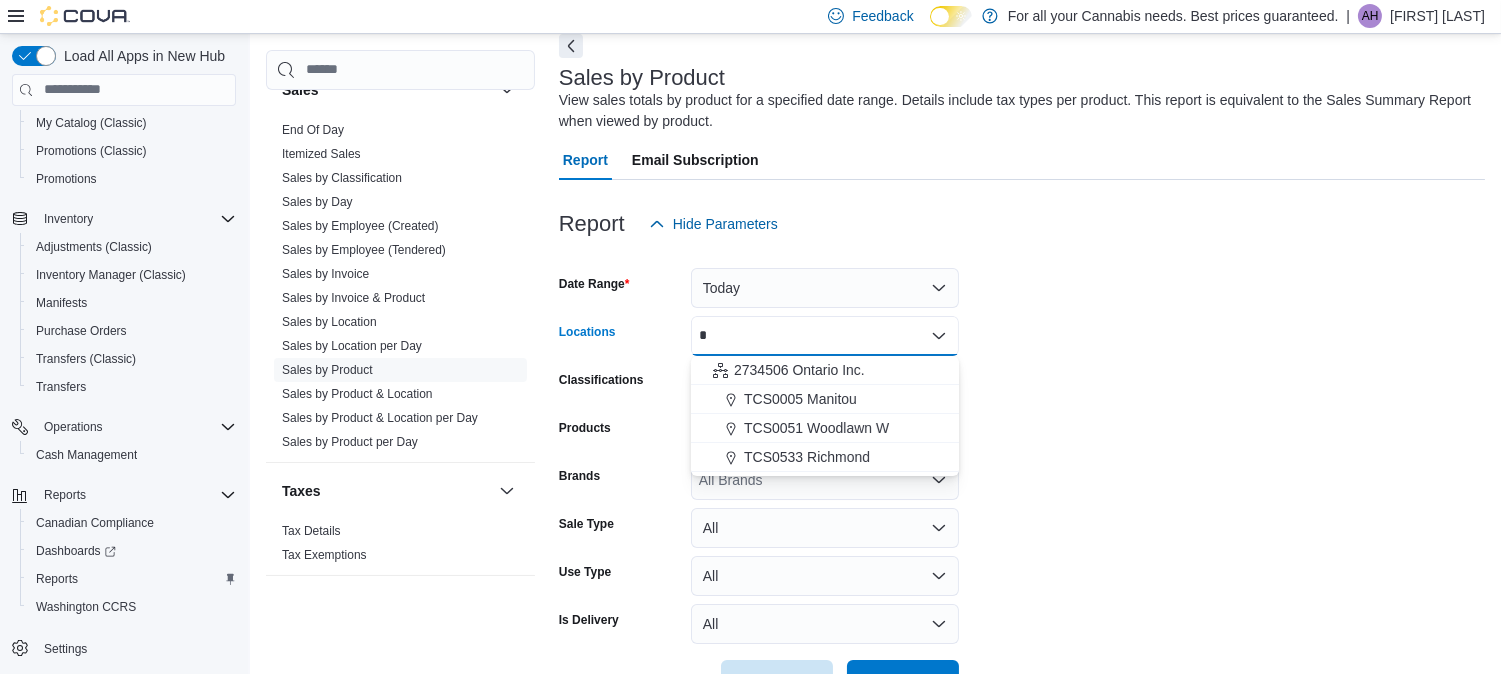 type on "*" 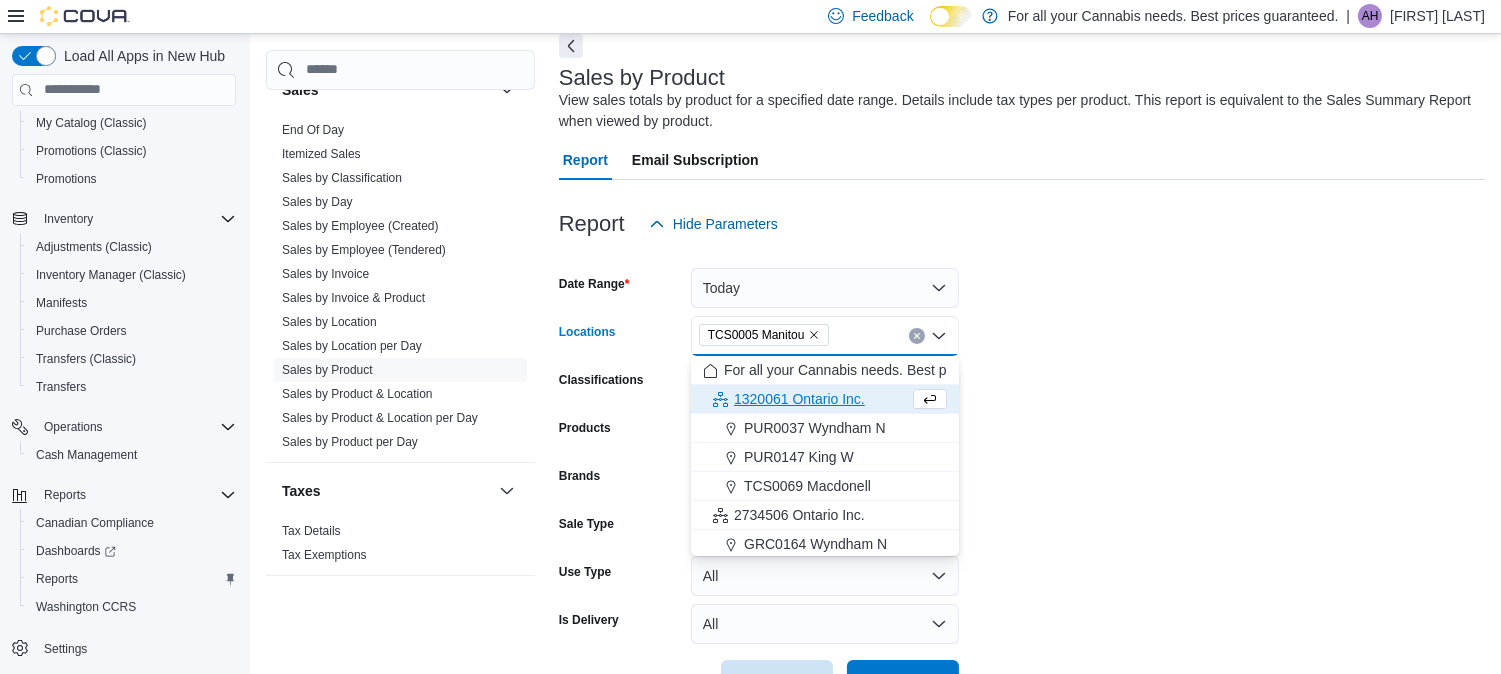 click on "Date Range Today Locations TCS0005 Manitou Combo box. Selected. TCS0005 Manitou. Press Backspace to delete TCS0005 Manitou. Combo box input. All Locations. Type some text or, to display a list of choices, press Down Arrow. To exit the list of choices, press Escape. Classifications All Classifications Products All Products Brands All Brands Sale Type All Use Type All Is Delivery All Export Run Report" at bounding box center [1022, 472] 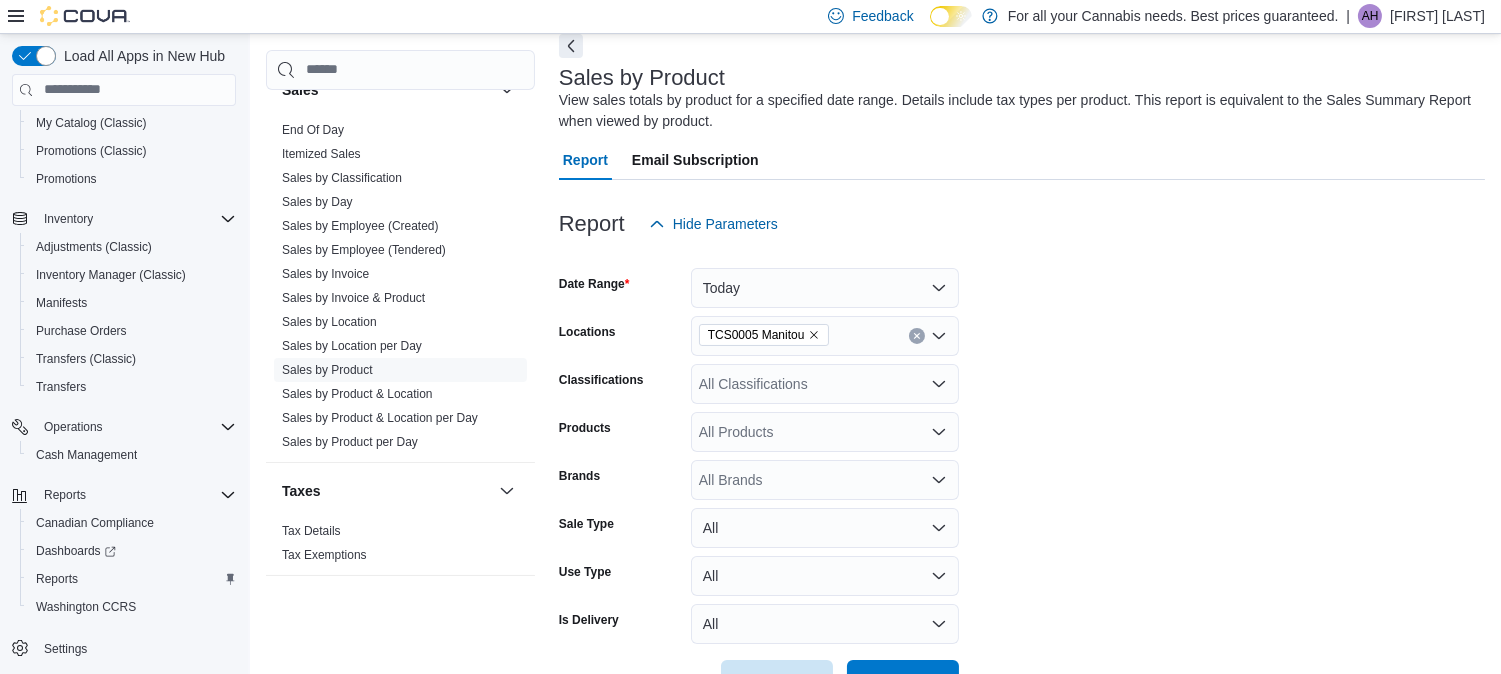 scroll, scrollTop: 162, scrollLeft: 0, axis: vertical 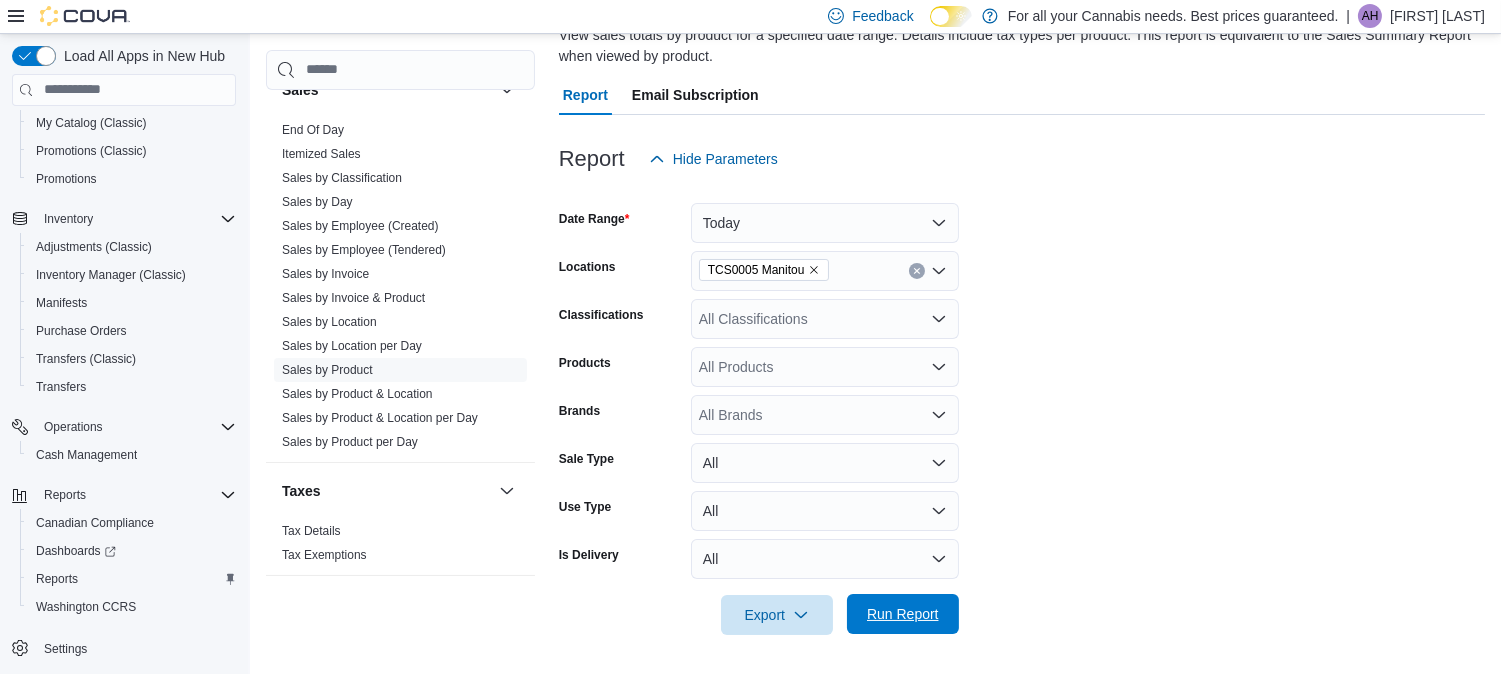 click on "Run Report" at bounding box center (903, 614) 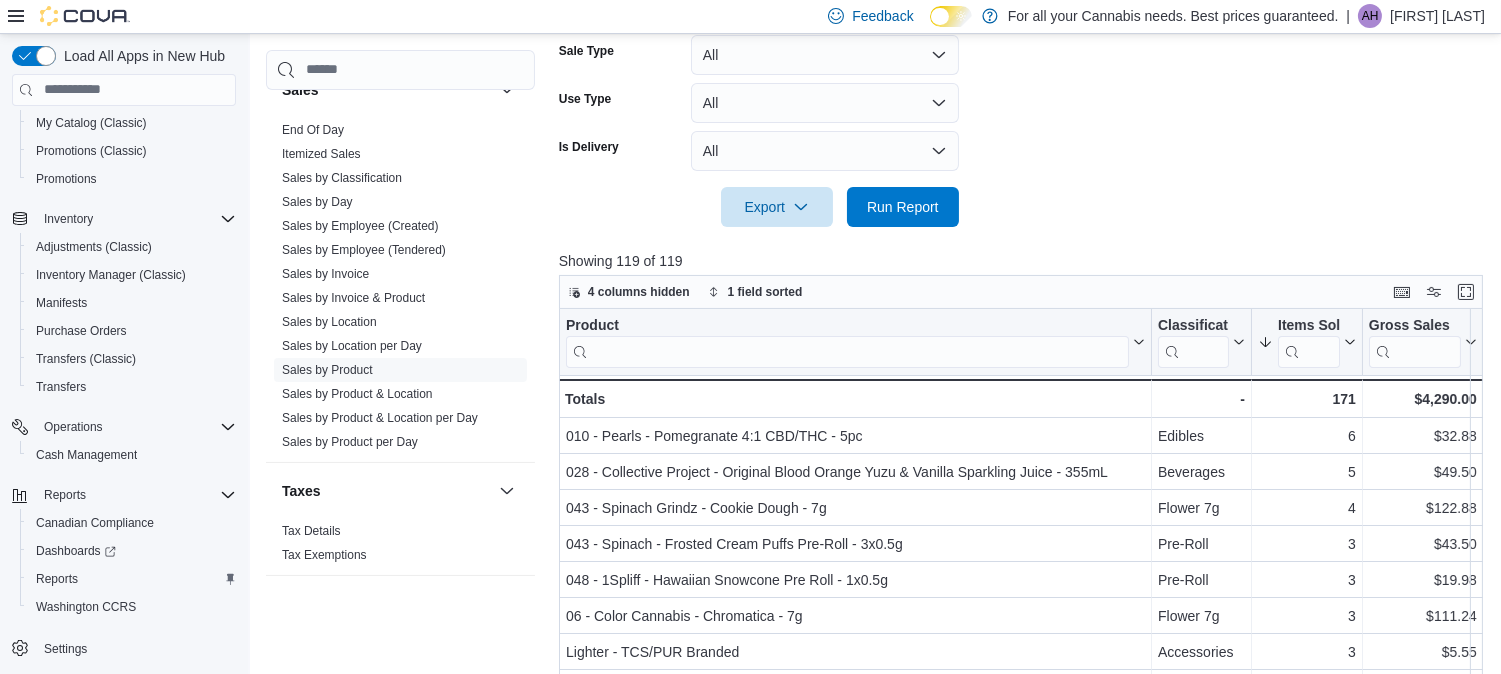 scroll, scrollTop: 567, scrollLeft: 0, axis: vertical 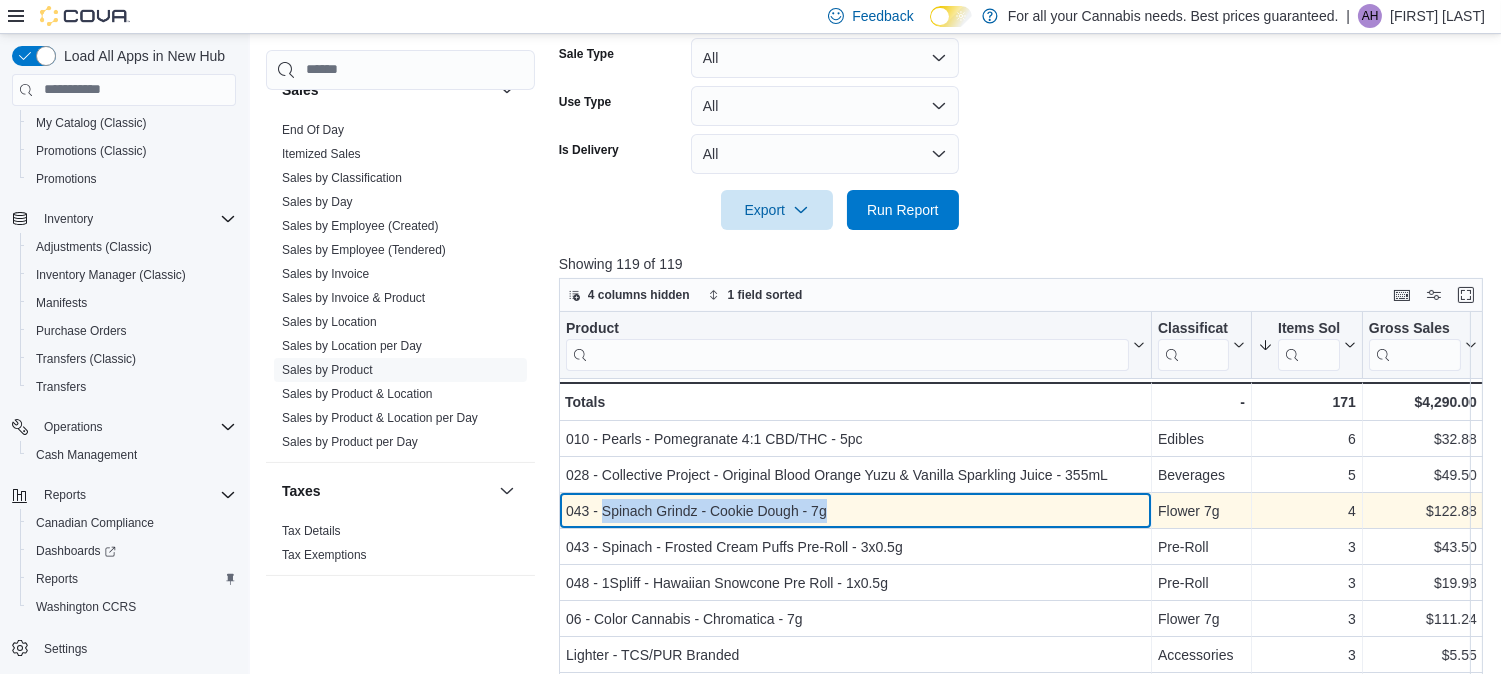 drag, startPoint x: 825, startPoint y: 508, endPoint x: 601, endPoint y: 508, distance: 224 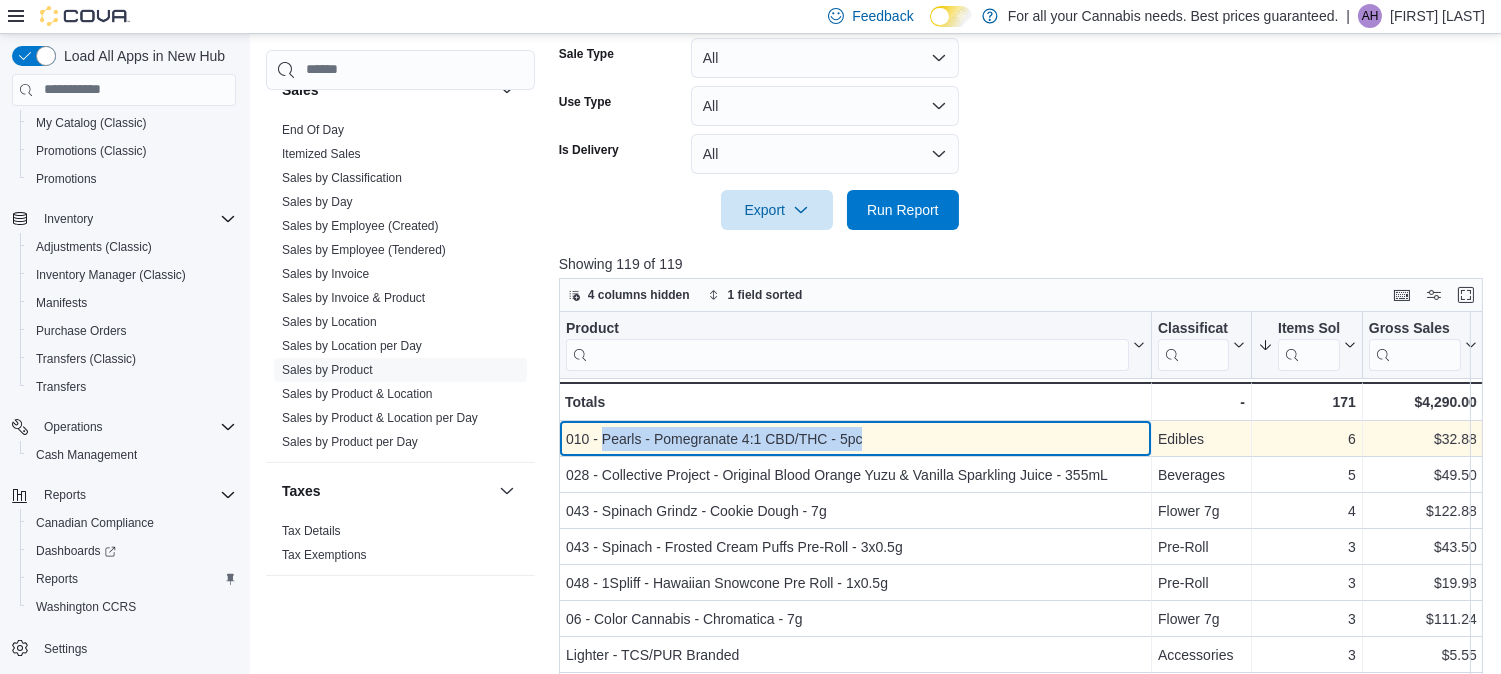 drag, startPoint x: 861, startPoint y: 437, endPoint x: 604, endPoint y: 436, distance: 257.00195 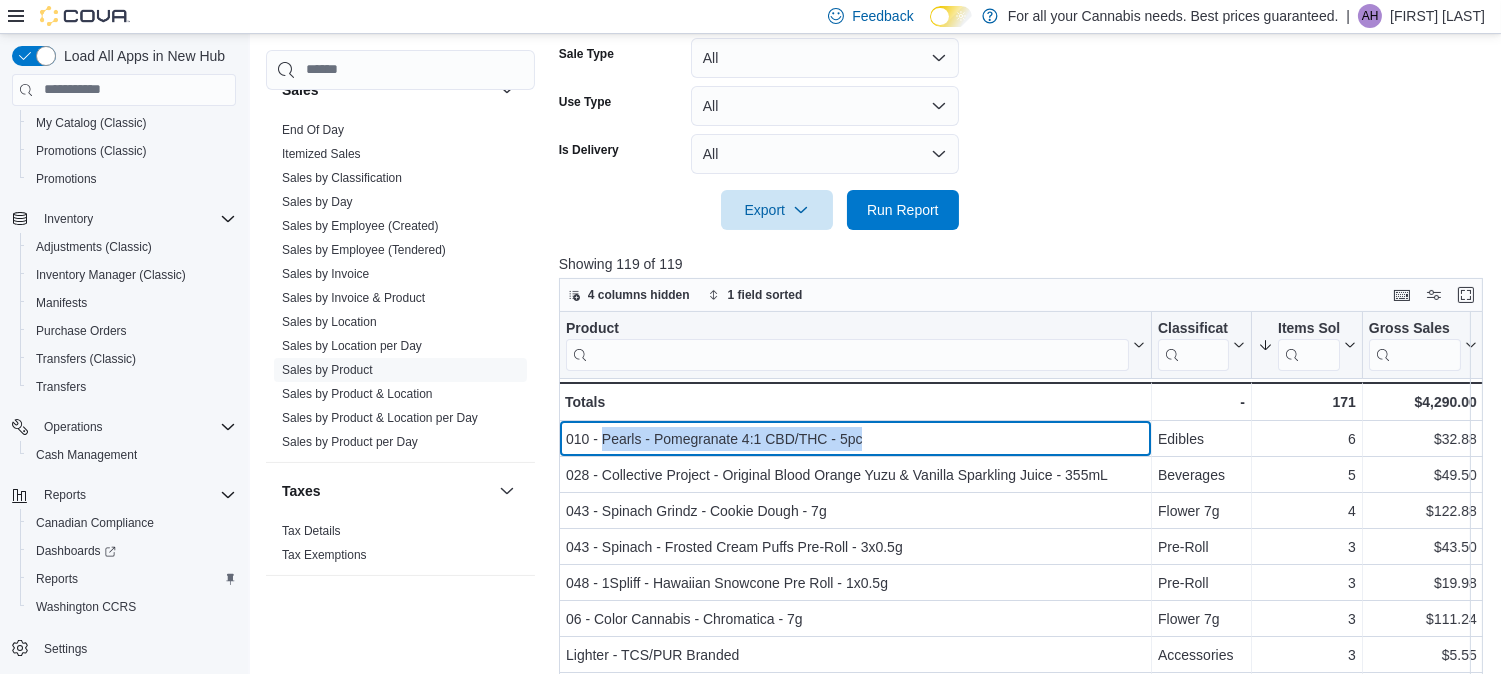 copy on "Pearls - Pomegranate 4:1 CBD/THC - 5pc" 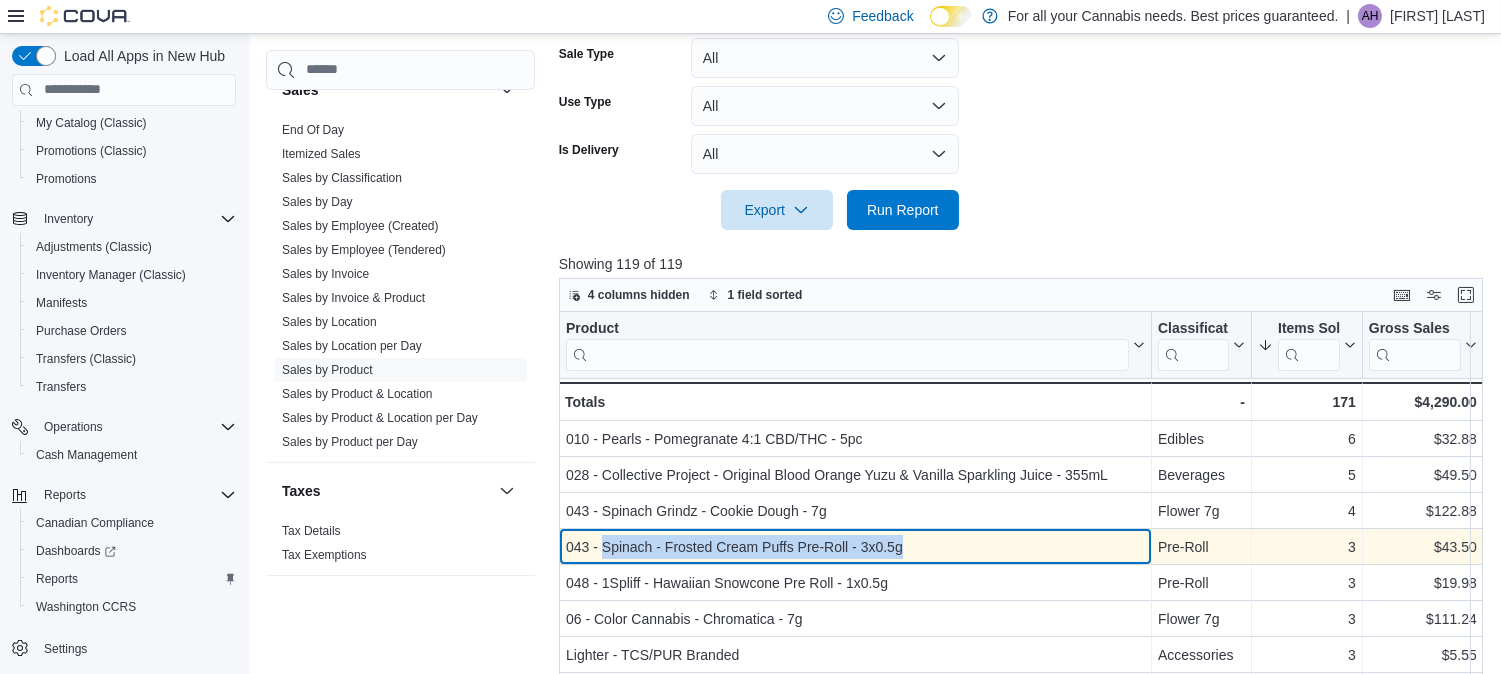 drag, startPoint x: 900, startPoint y: 543, endPoint x: 604, endPoint y: 542, distance: 296.00168 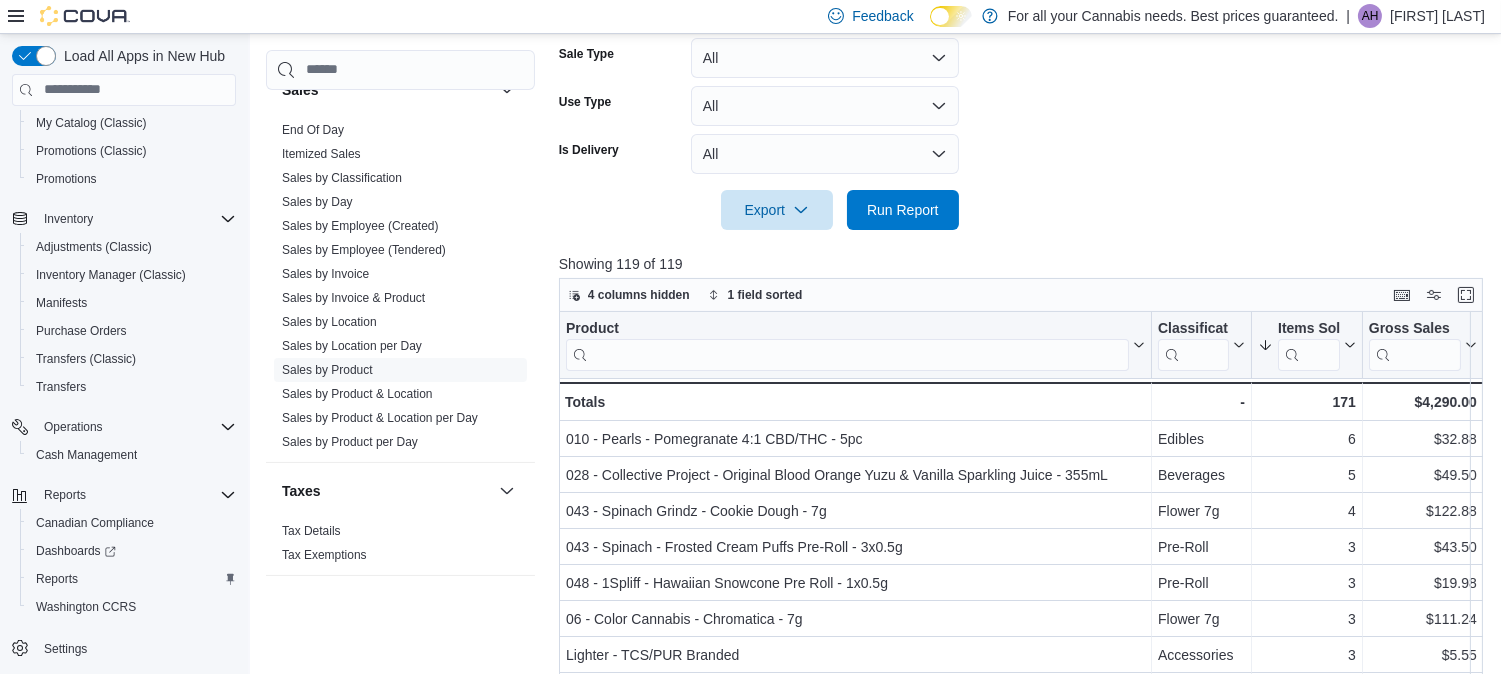 click at bounding box center (1026, 242) 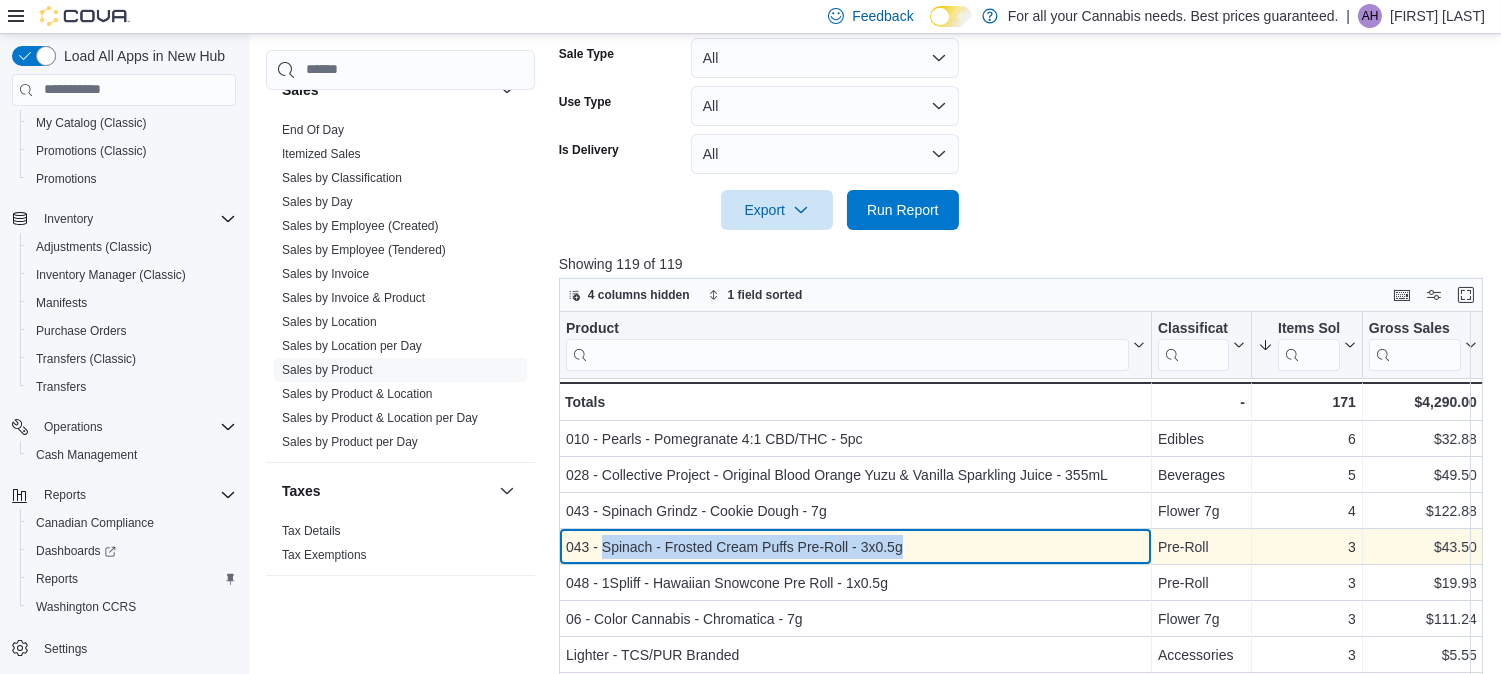 drag, startPoint x: 901, startPoint y: 543, endPoint x: 602, endPoint y: 542, distance: 299.00168 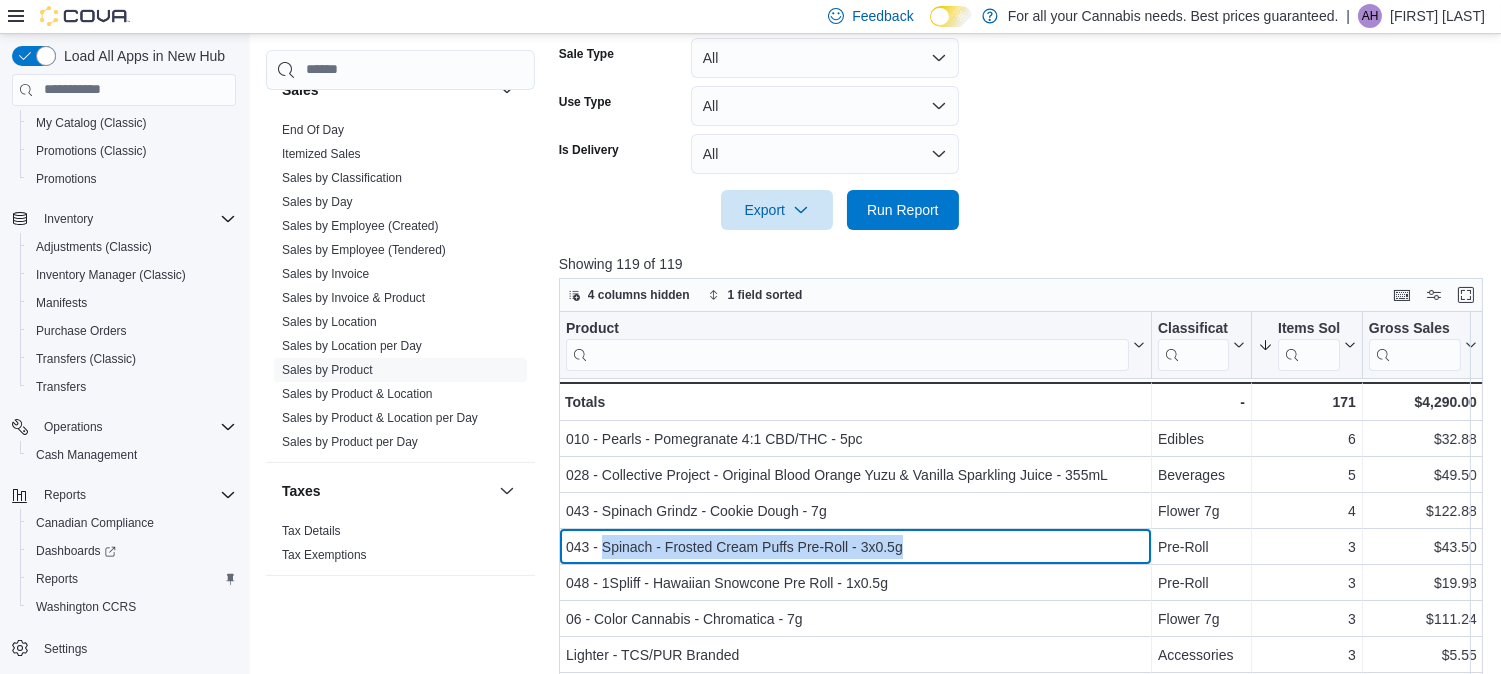 copy on "Spinach - Frosted Cream Puffs Pre-Roll - 3x0.5g" 